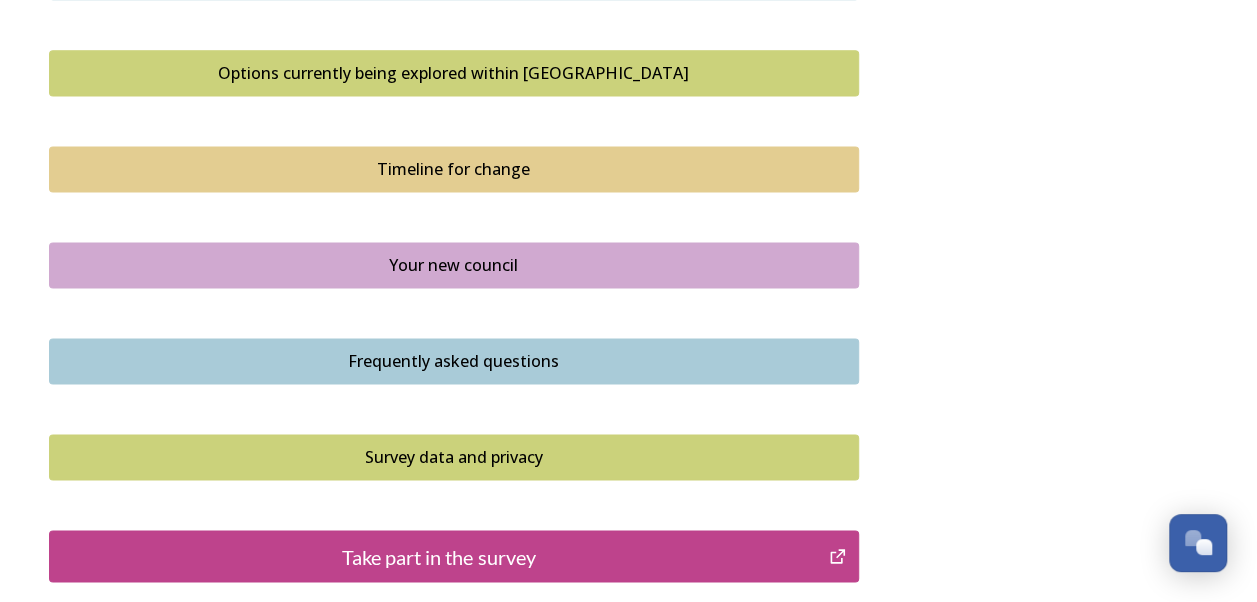 scroll, scrollTop: 1544, scrollLeft: 0, axis: vertical 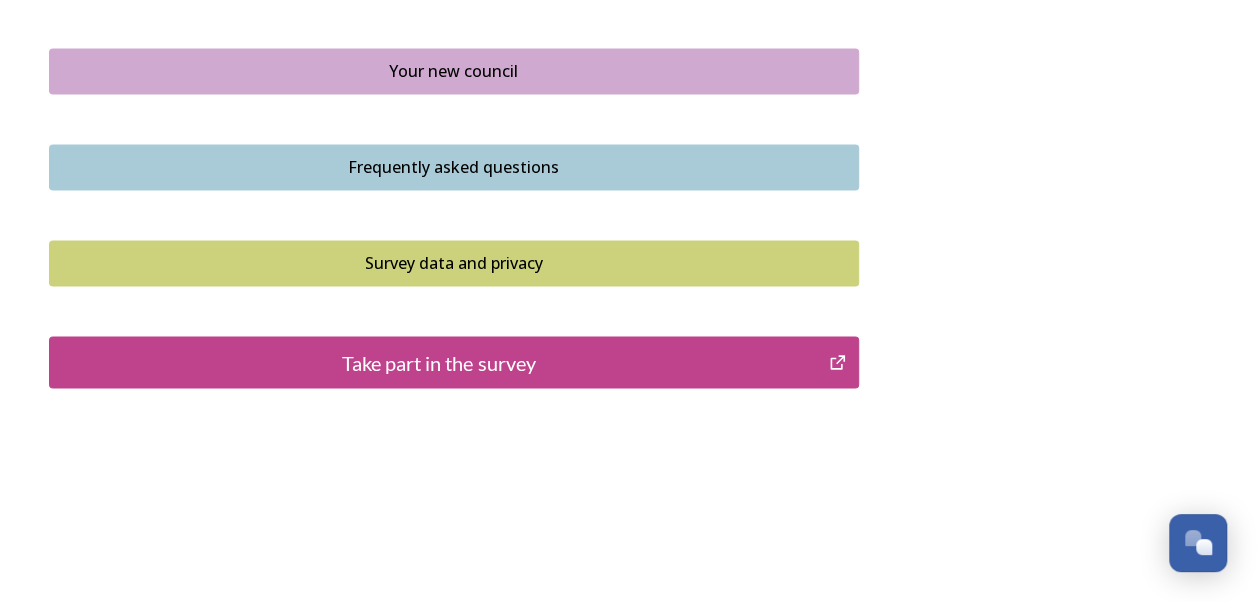 click on "Take part in the survey" at bounding box center (439, 362) 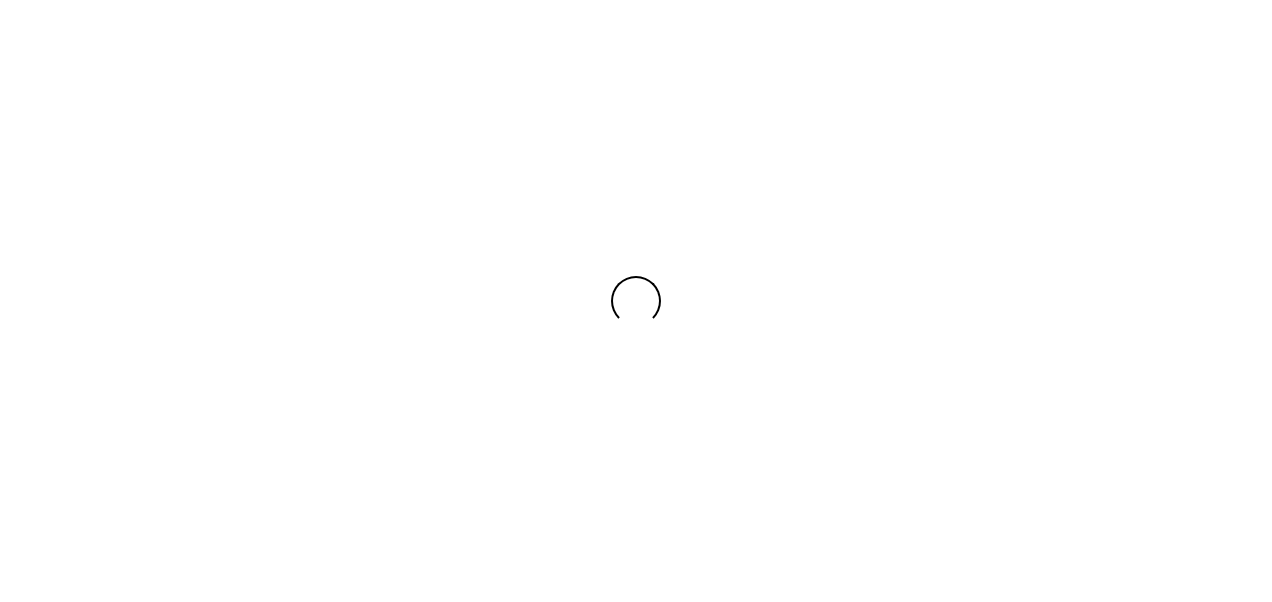 scroll, scrollTop: 0, scrollLeft: 0, axis: both 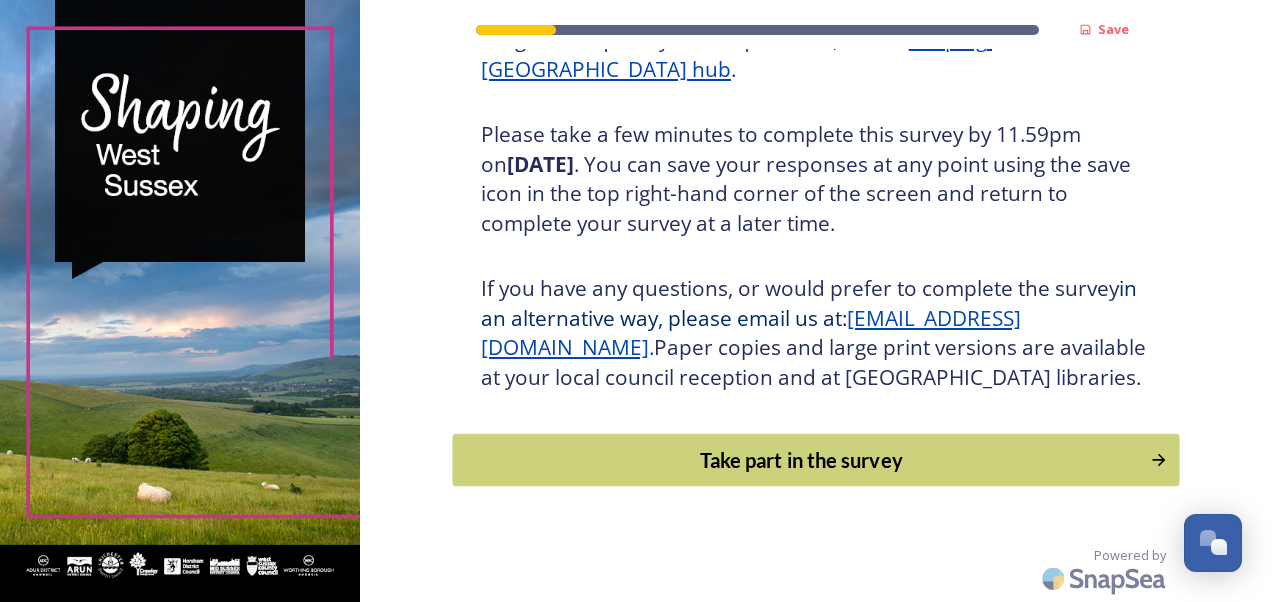 click on "Take part in the survey" at bounding box center [815, 460] 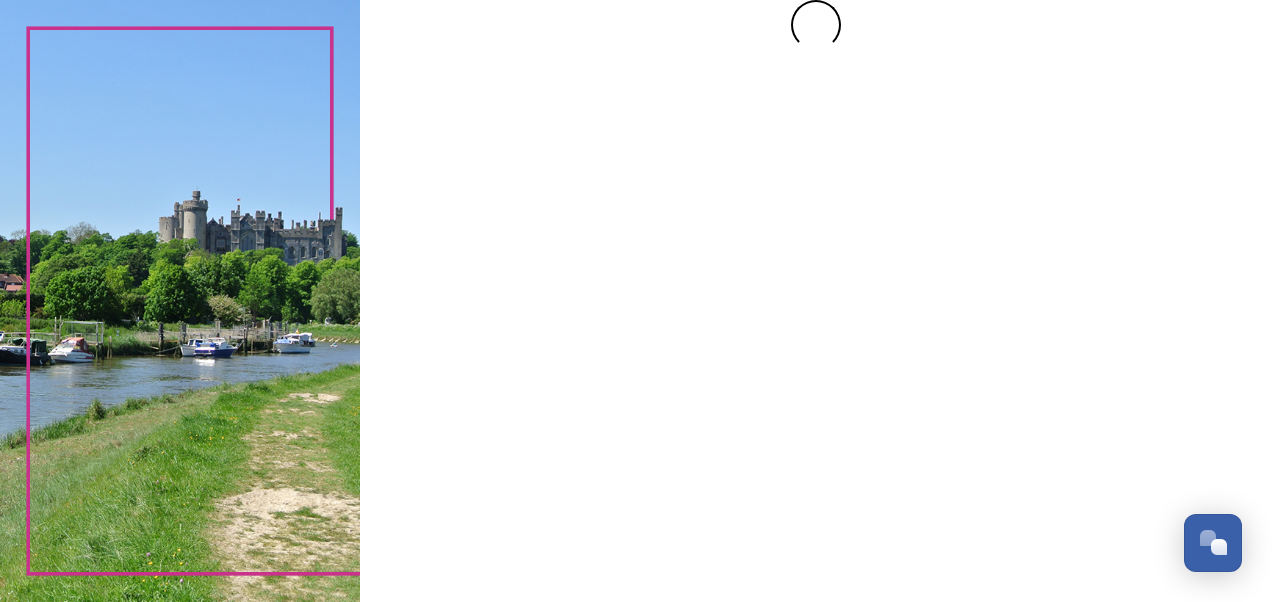 scroll, scrollTop: 0, scrollLeft: 0, axis: both 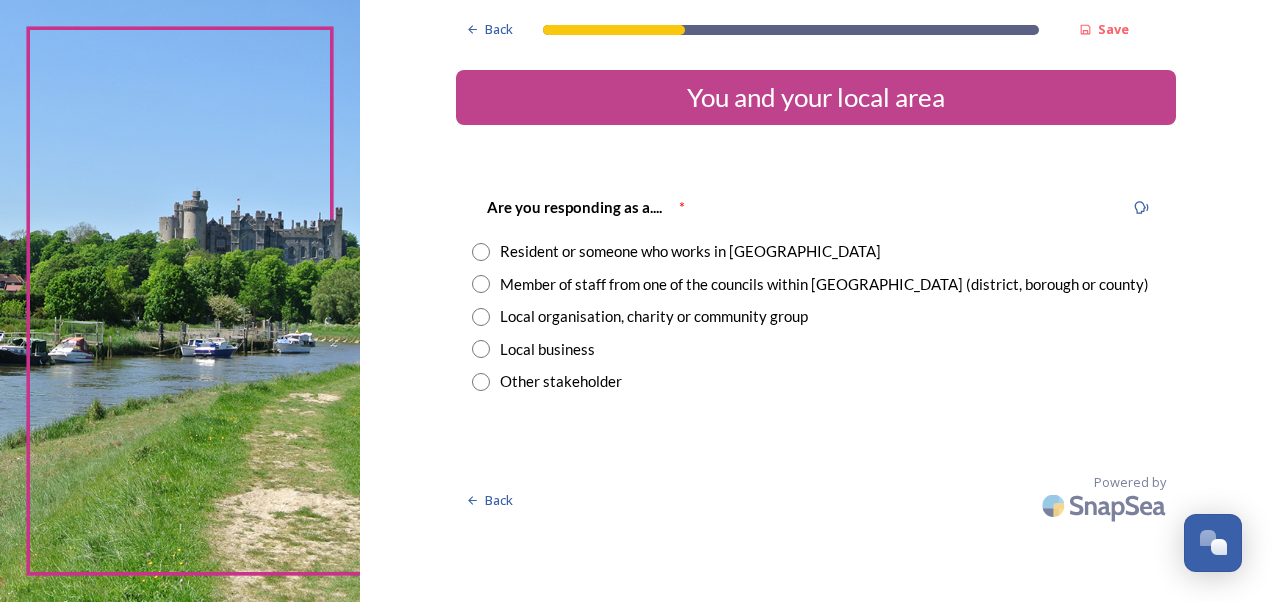 click on "Resident or someone who works in [GEOGRAPHIC_DATA]" at bounding box center [690, 251] 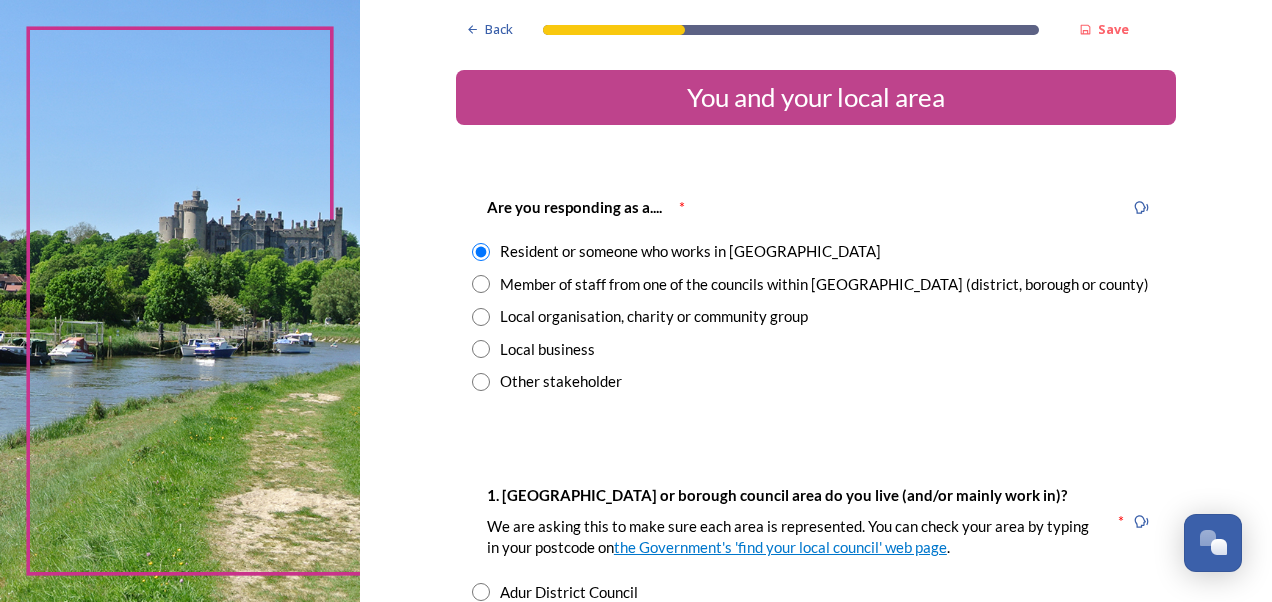 click on "Member of staff from one of the councils within [GEOGRAPHIC_DATA] (district, borough or county)" at bounding box center (824, 284) 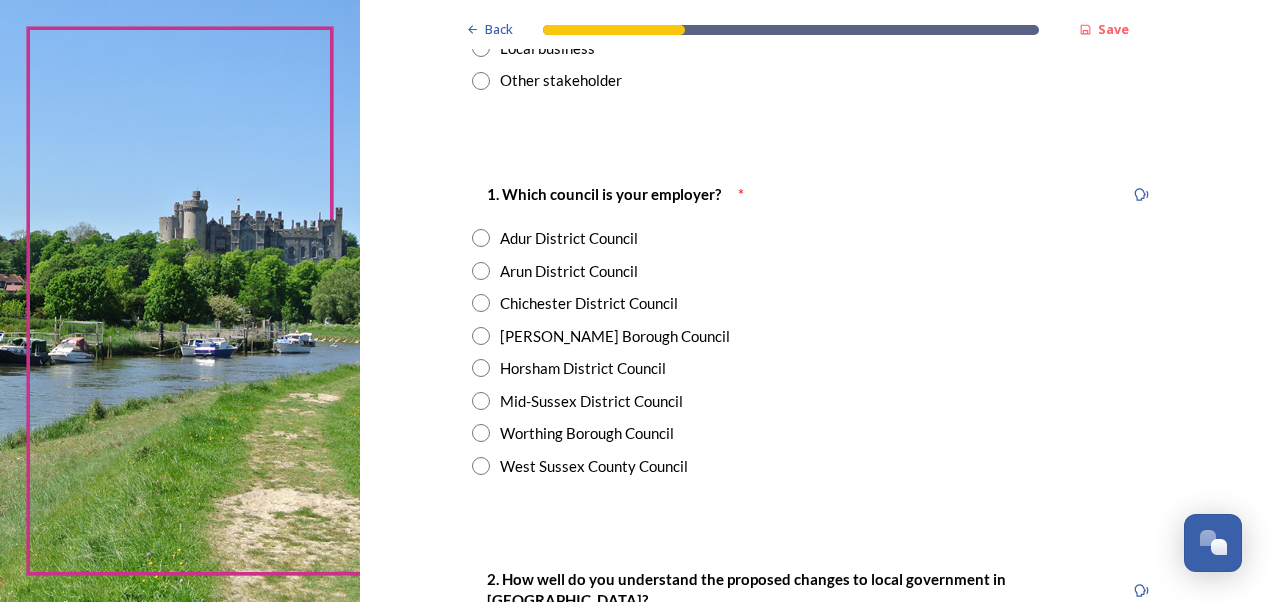 scroll, scrollTop: 304, scrollLeft: 0, axis: vertical 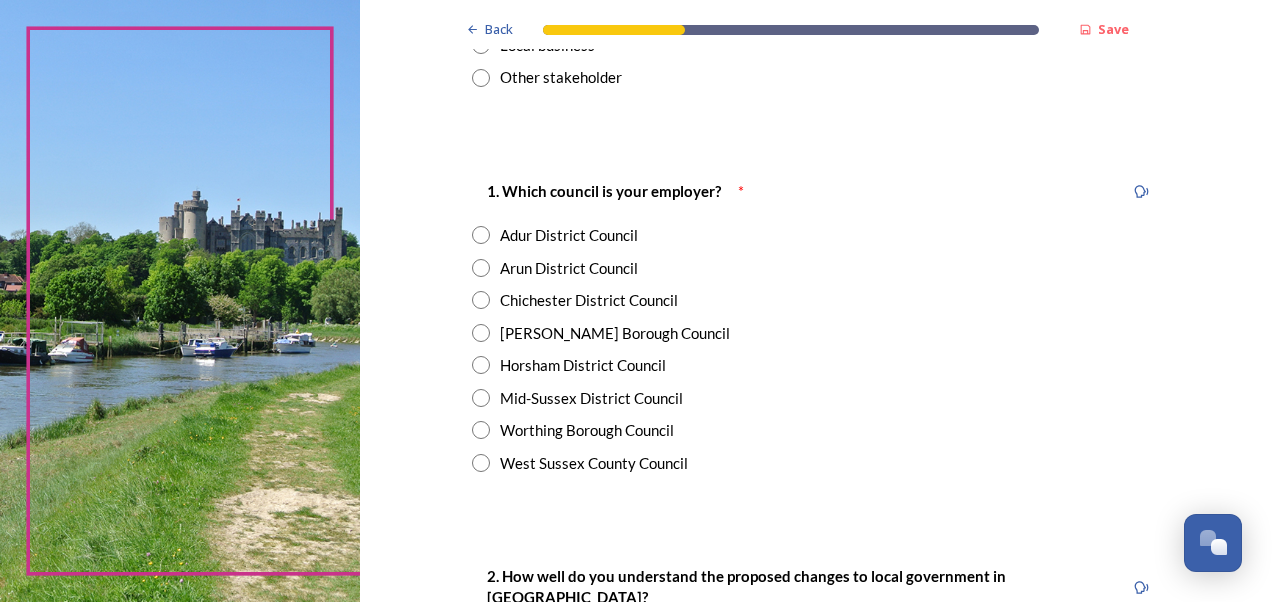 click on "West Sussex County Council" at bounding box center (594, 463) 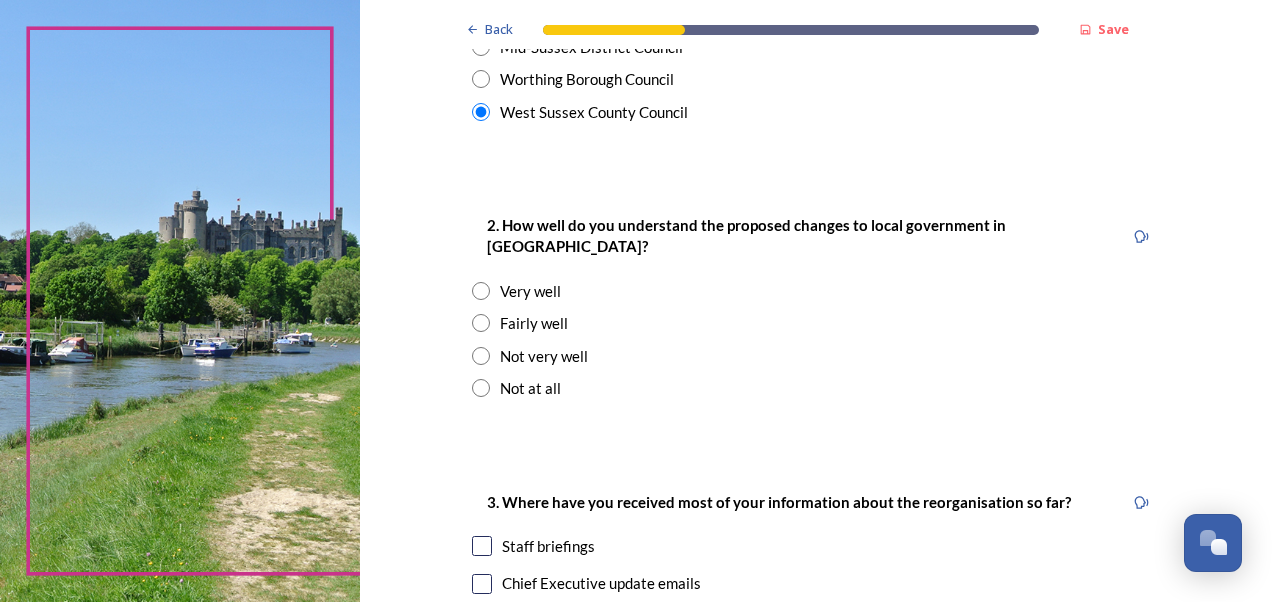 scroll, scrollTop: 656, scrollLeft: 0, axis: vertical 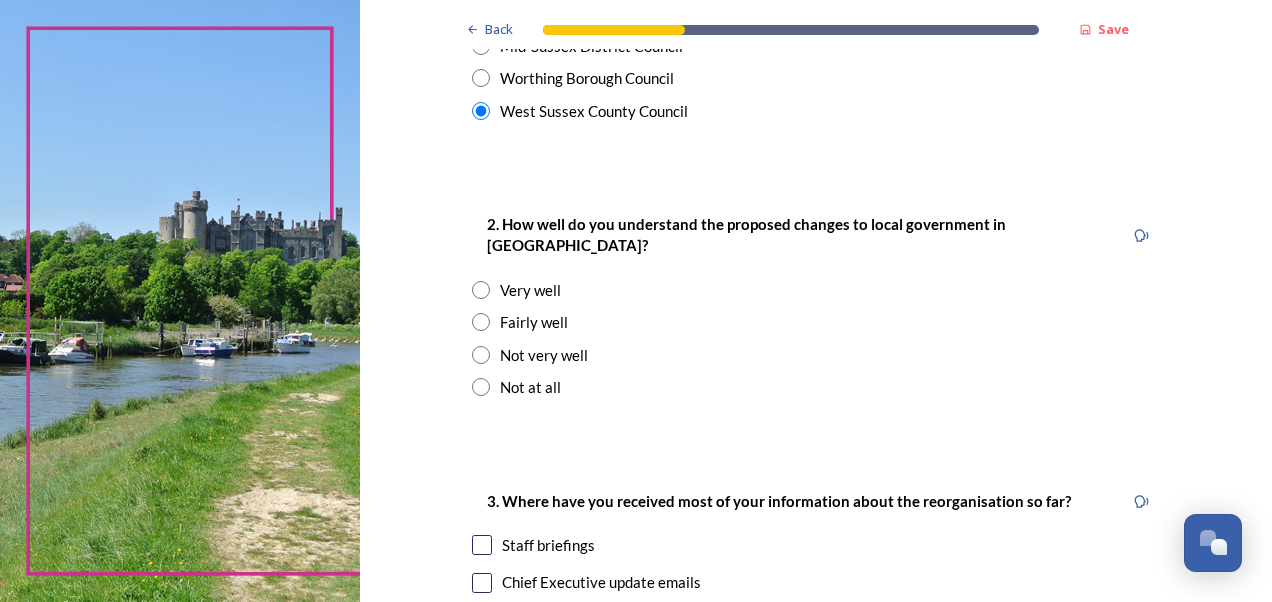 click on "Fairly well" at bounding box center (534, 322) 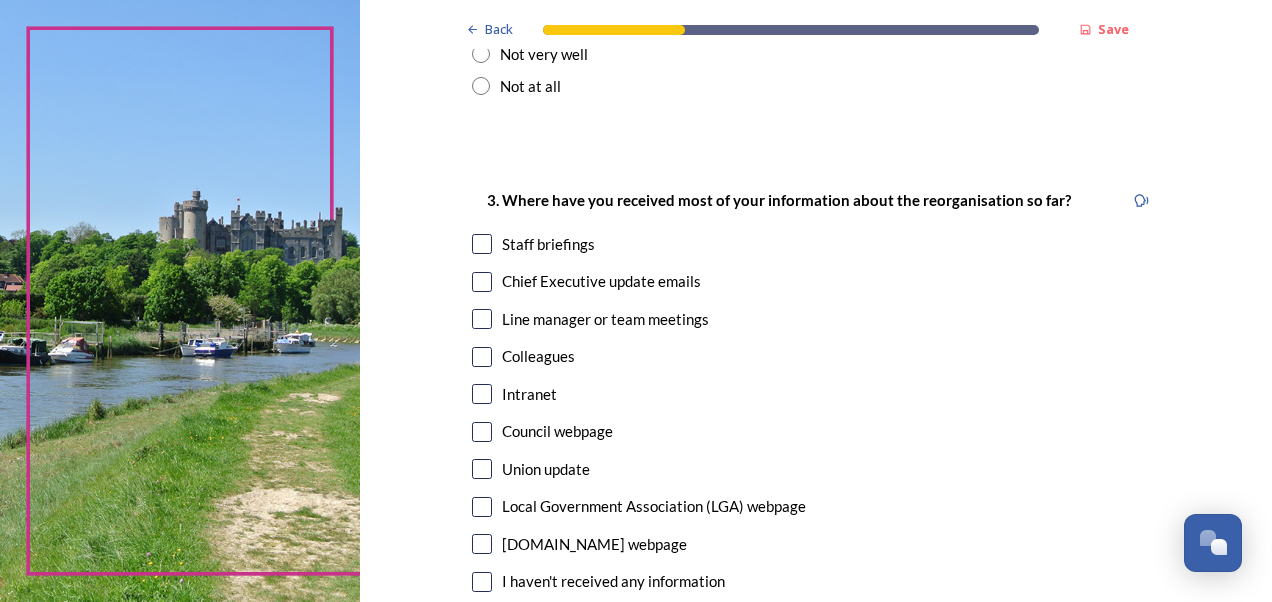 scroll, scrollTop: 959, scrollLeft: 0, axis: vertical 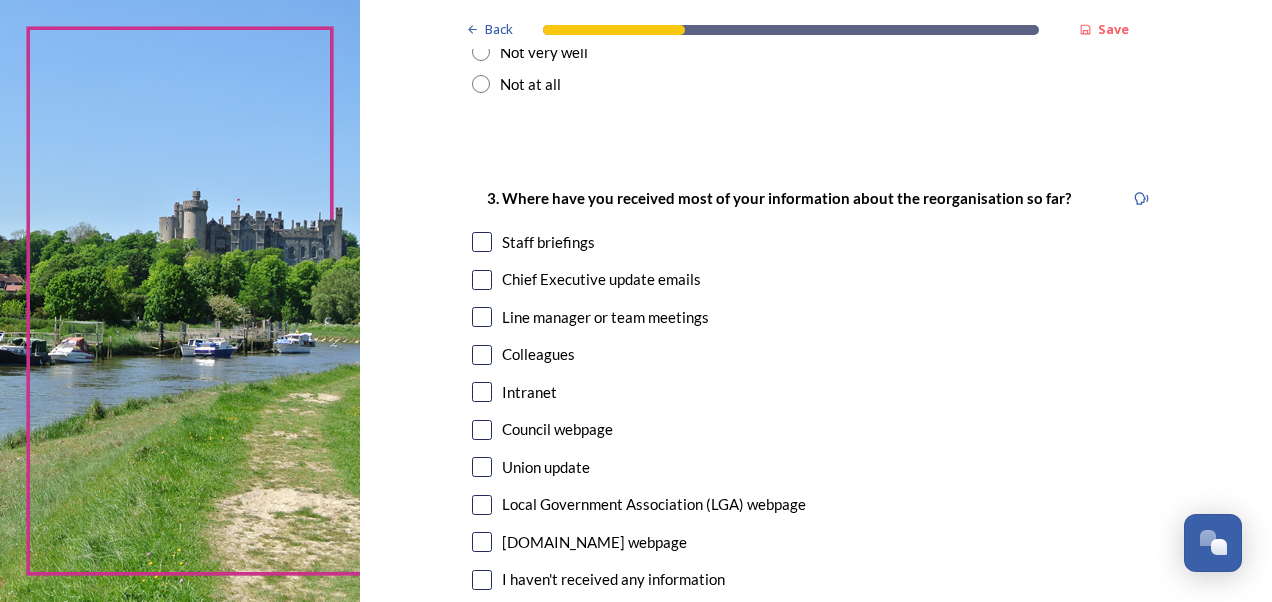click on "Chief Executive update emails" at bounding box center [601, 279] 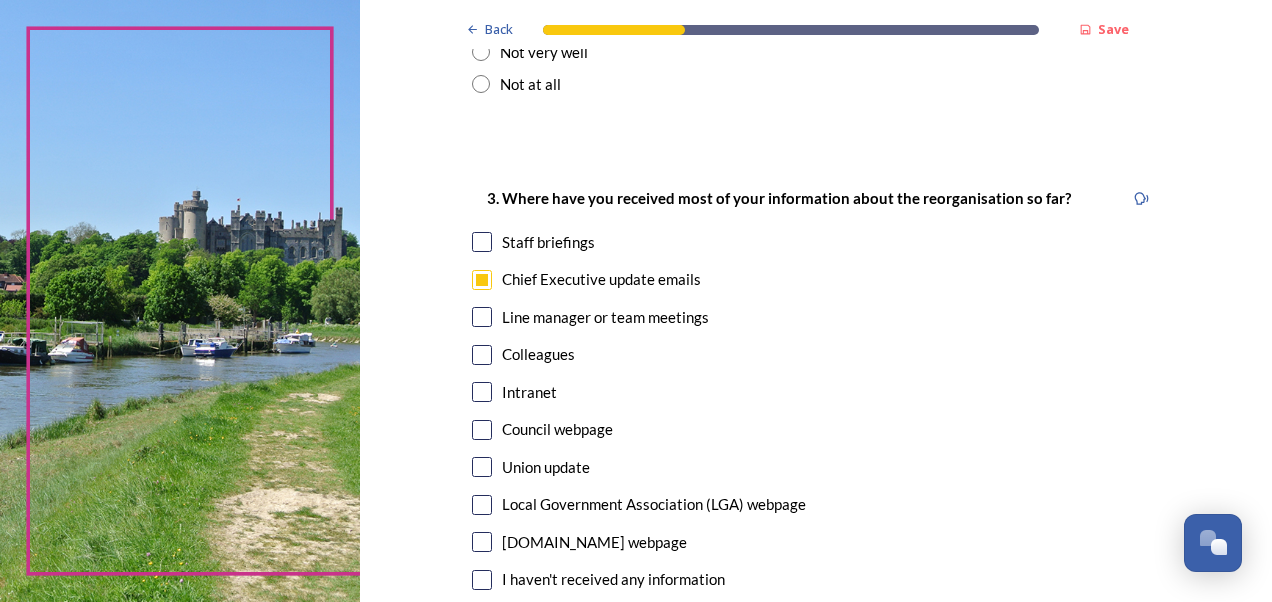 checkbox on "true" 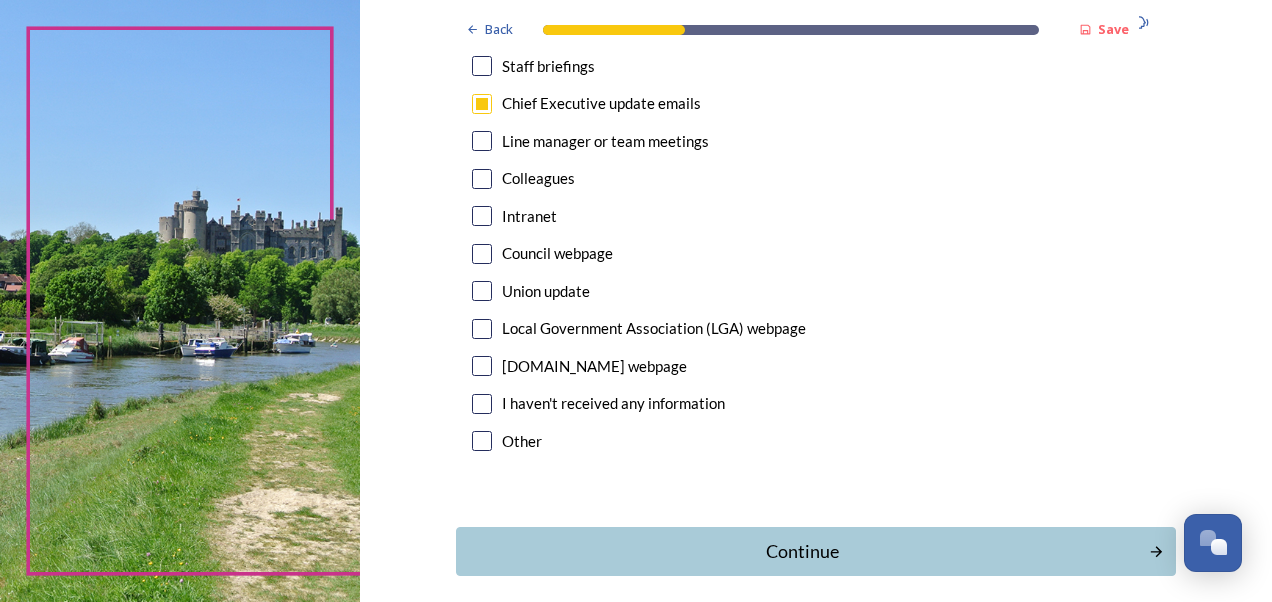 scroll, scrollTop: 1136, scrollLeft: 0, axis: vertical 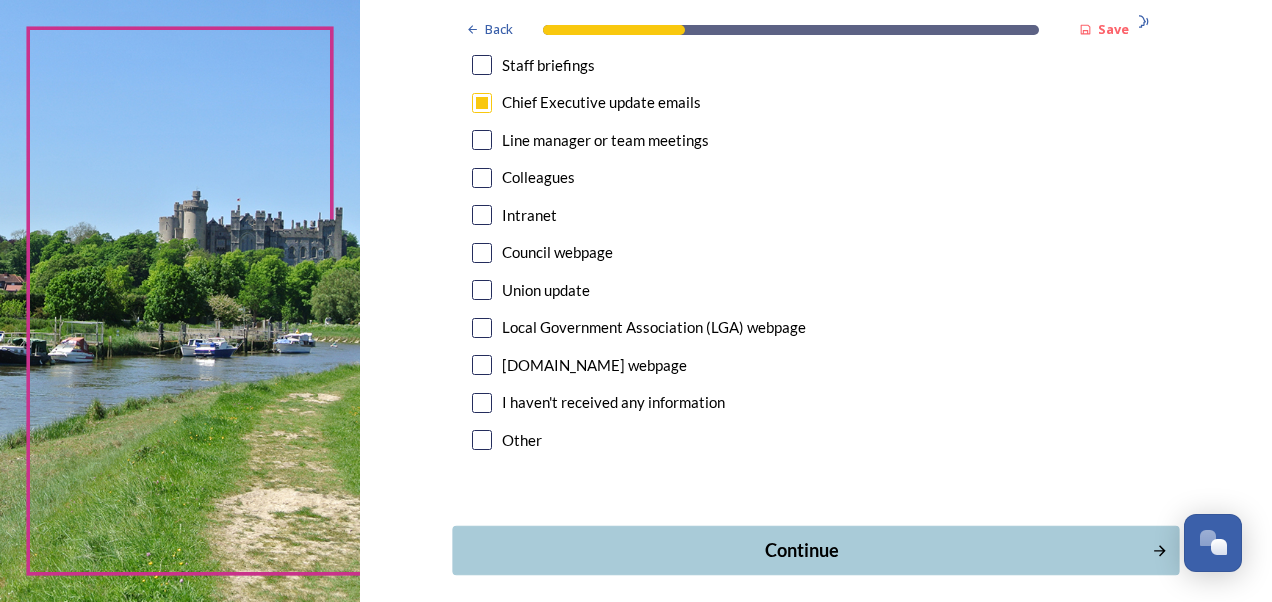 click on "Continue" at bounding box center (815, 550) 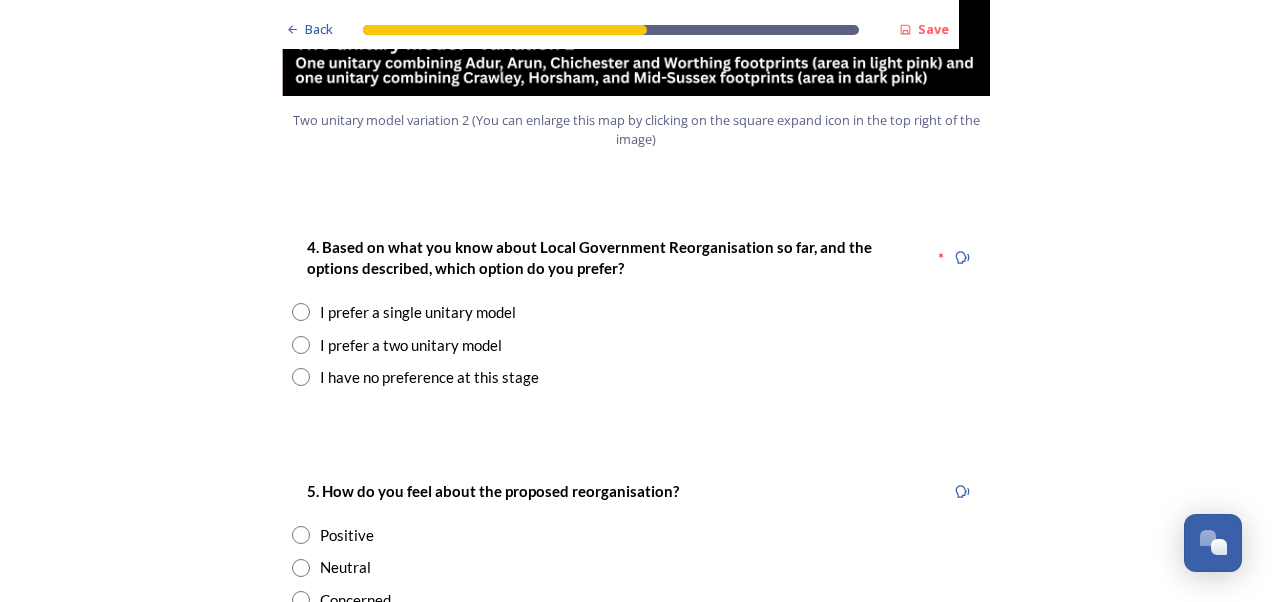 scroll, scrollTop: 2571, scrollLeft: 0, axis: vertical 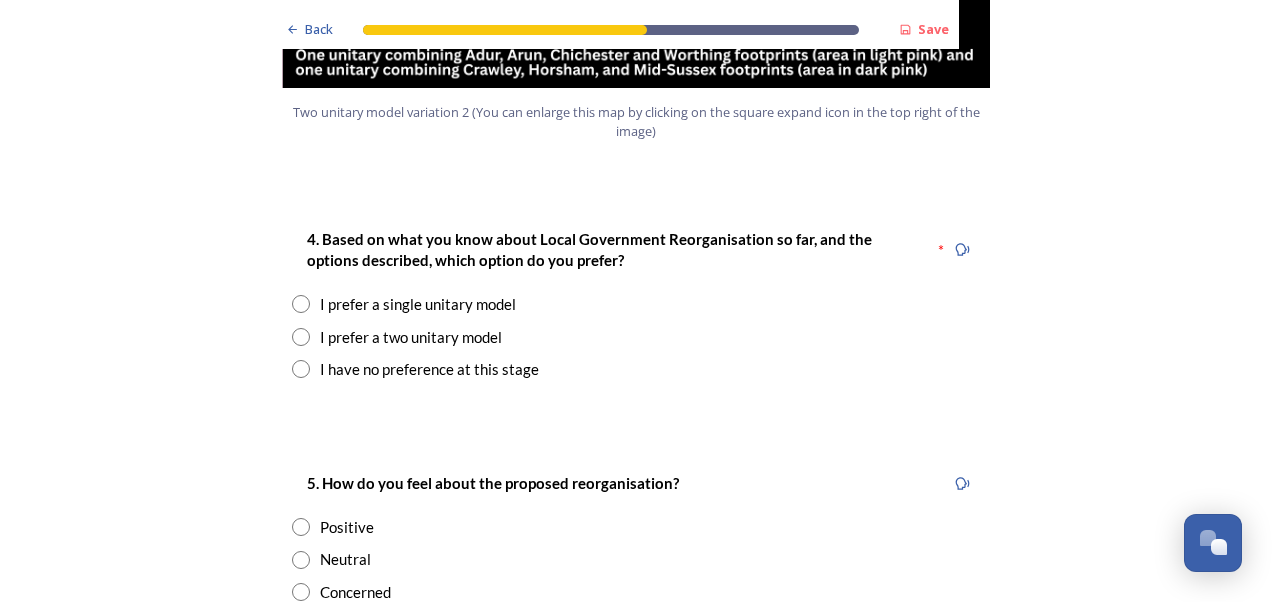 click at bounding box center (301, 304) 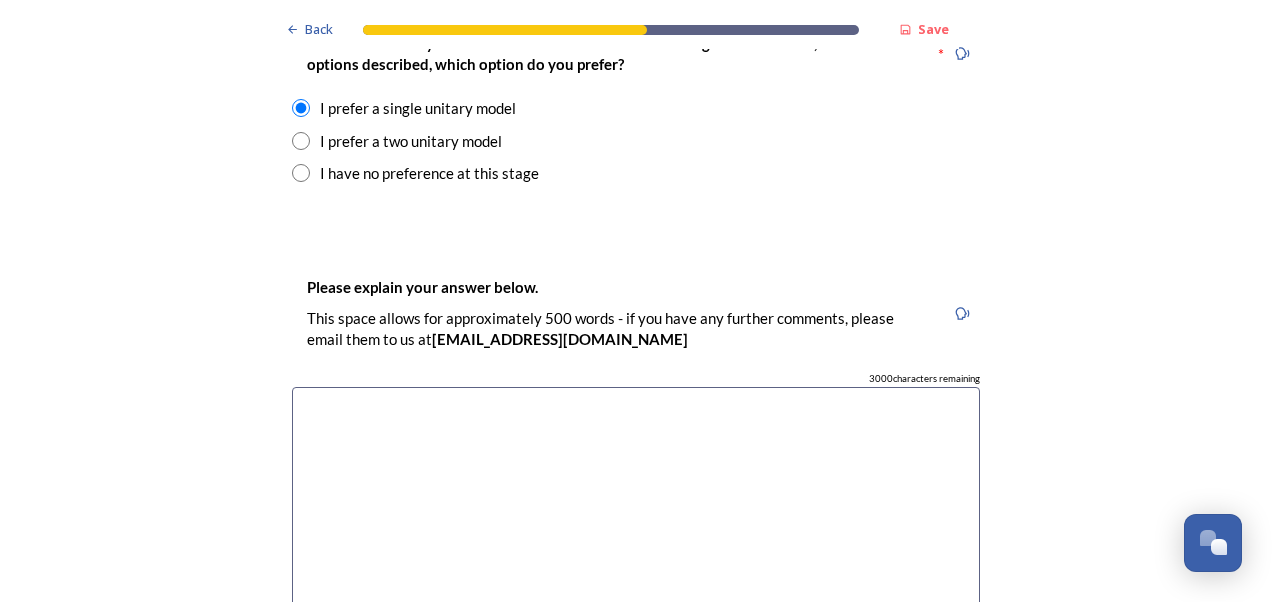 scroll, scrollTop: 2788, scrollLeft: 0, axis: vertical 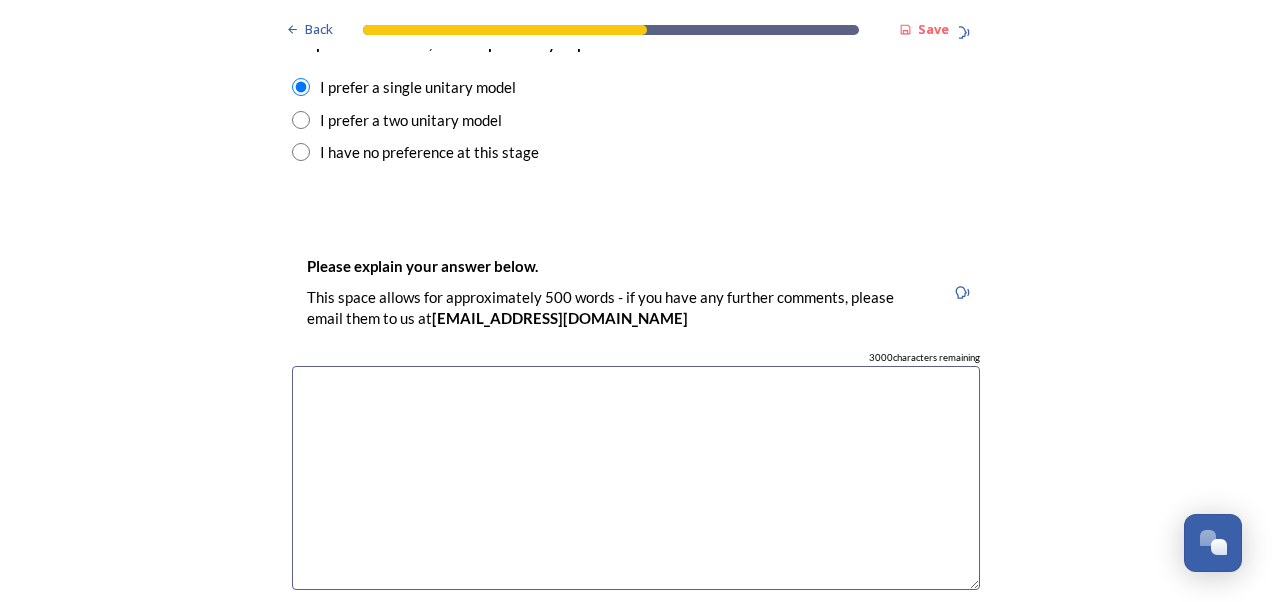 click at bounding box center [636, 478] 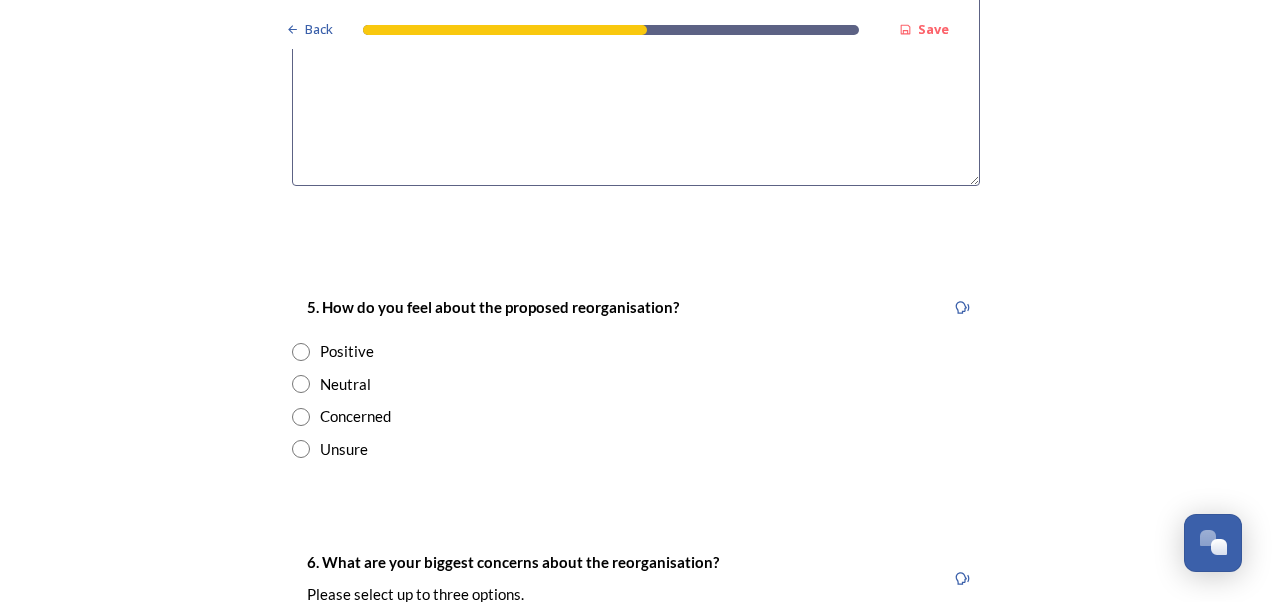scroll, scrollTop: 3193, scrollLeft: 0, axis: vertical 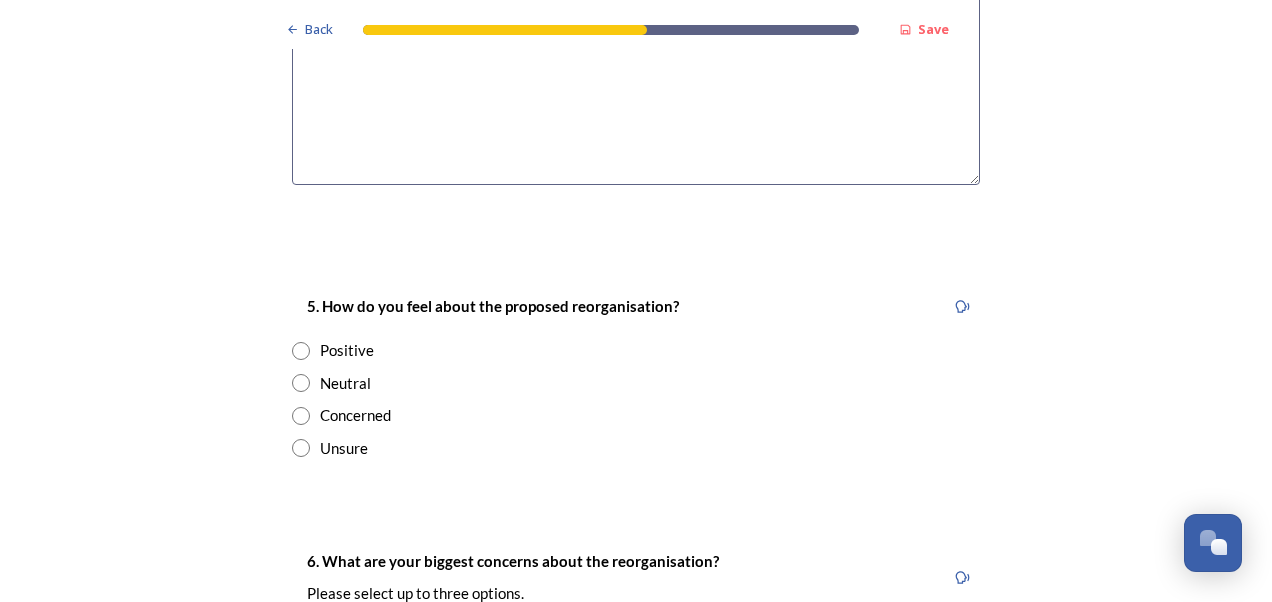 type on "One unitary authority makes it easier to understand and for the citizens to know what their future government will look like. It also avoids the unnecessary duplication of services and works for the region." 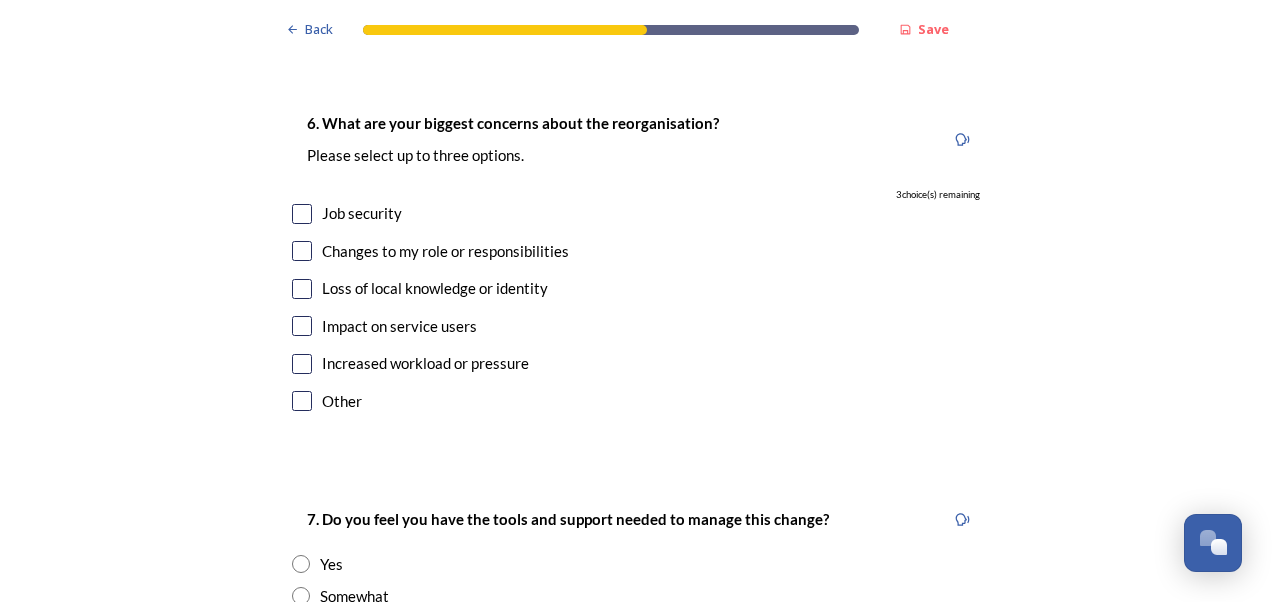 scroll, scrollTop: 3653, scrollLeft: 0, axis: vertical 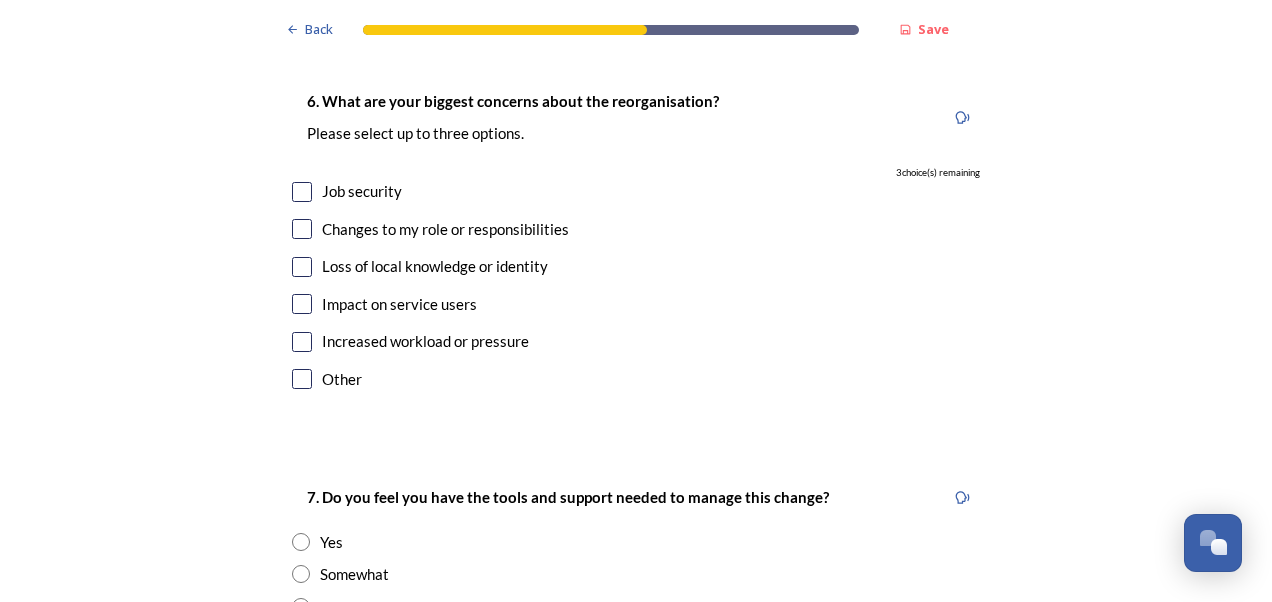 click at bounding box center (302, 192) 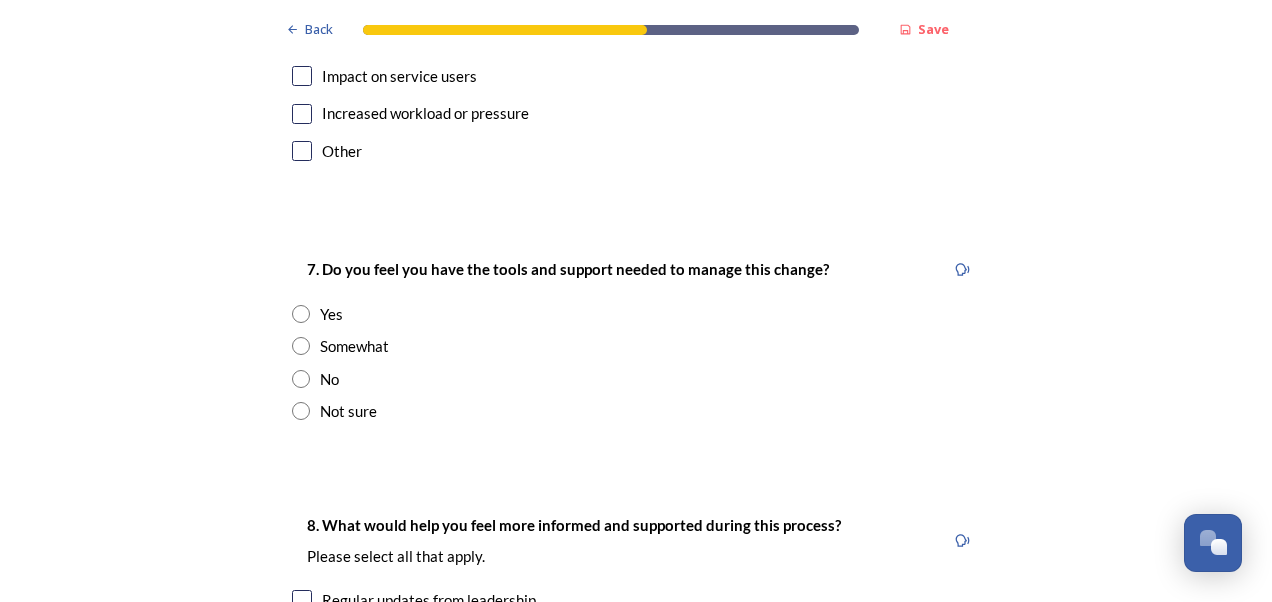 scroll, scrollTop: 3921, scrollLeft: 0, axis: vertical 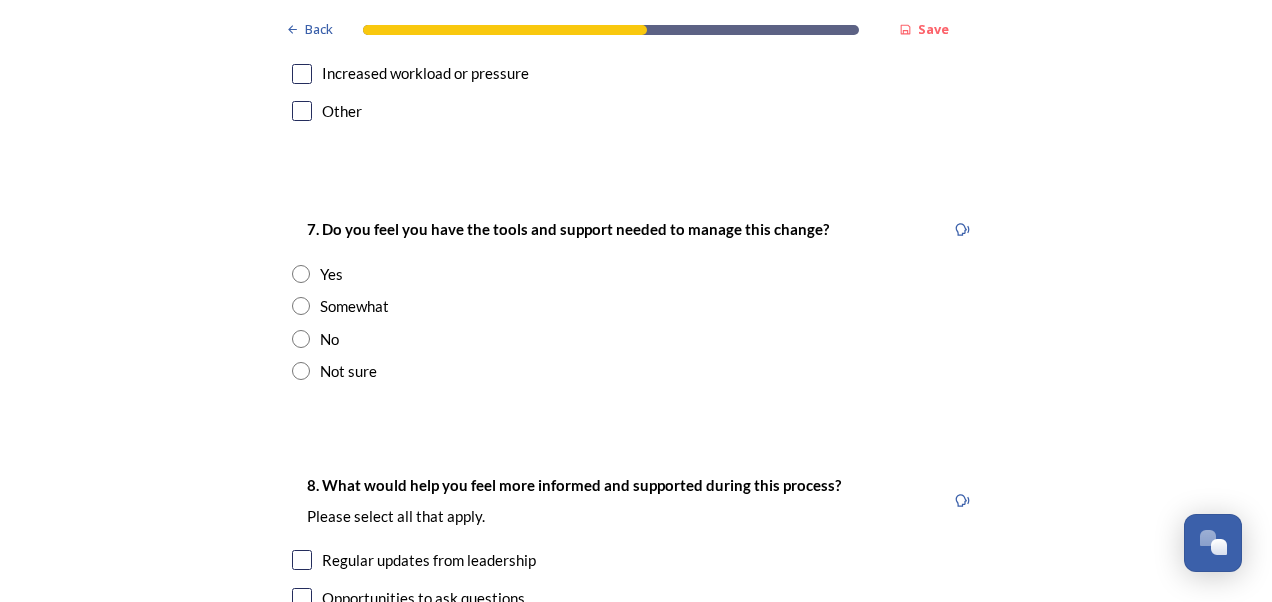click at bounding box center [301, 371] 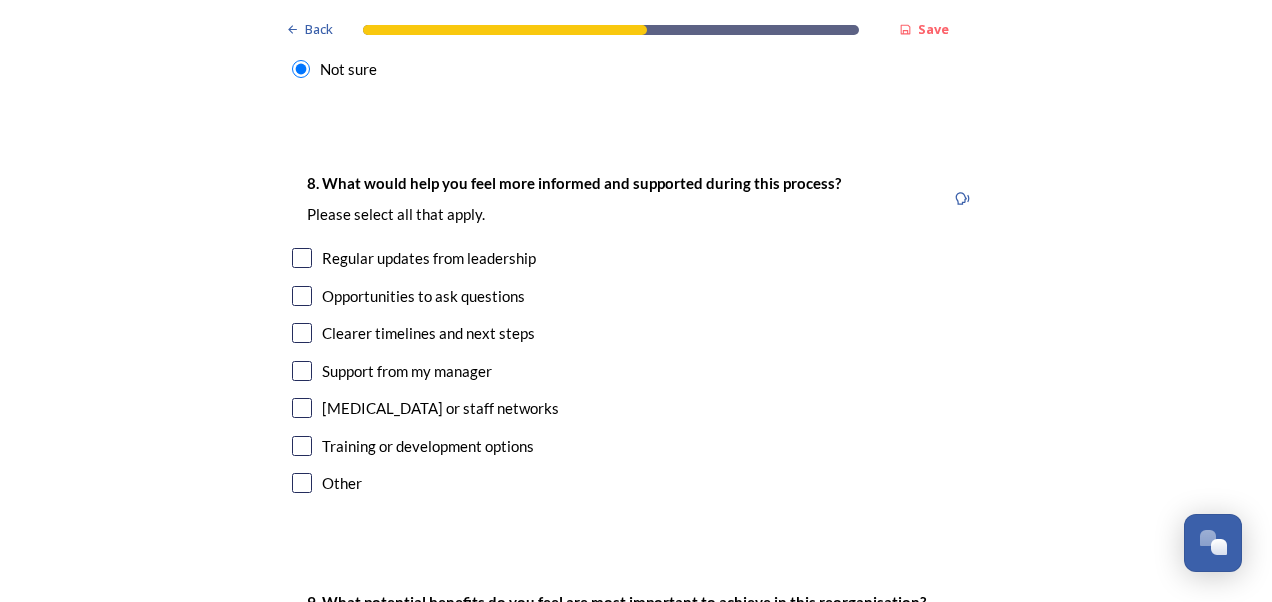 scroll, scrollTop: 4263, scrollLeft: 0, axis: vertical 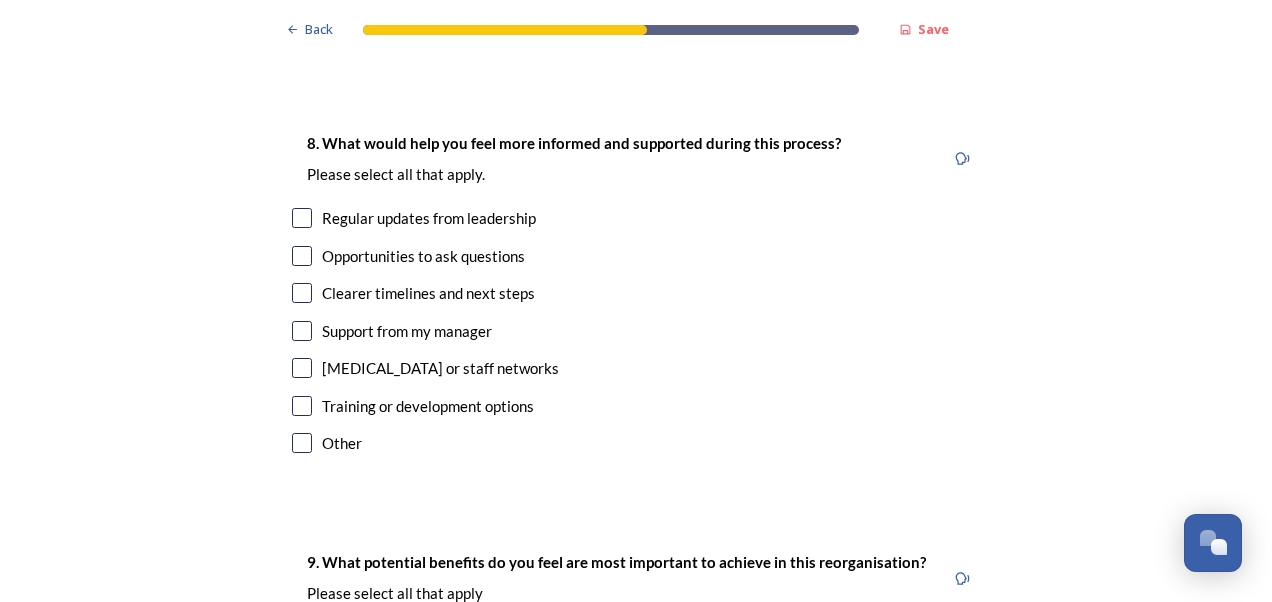 click on "Clearer timelines and next steps" at bounding box center (636, 293) 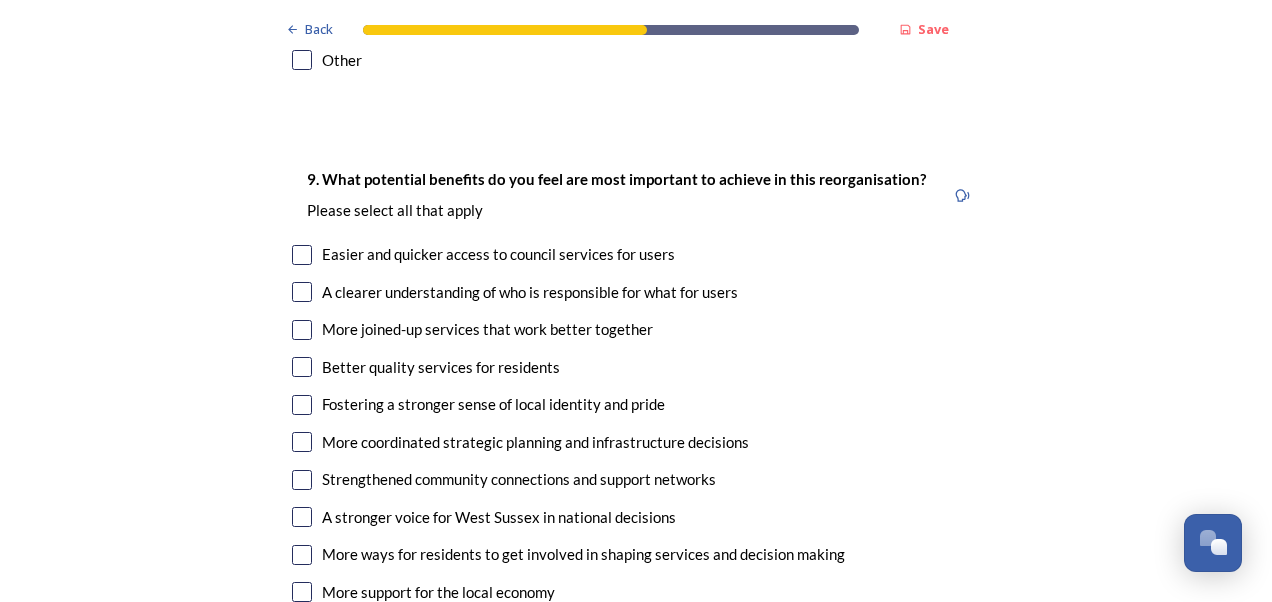 scroll, scrollTop: 4652, scrollLeft: 0, axis: vertical 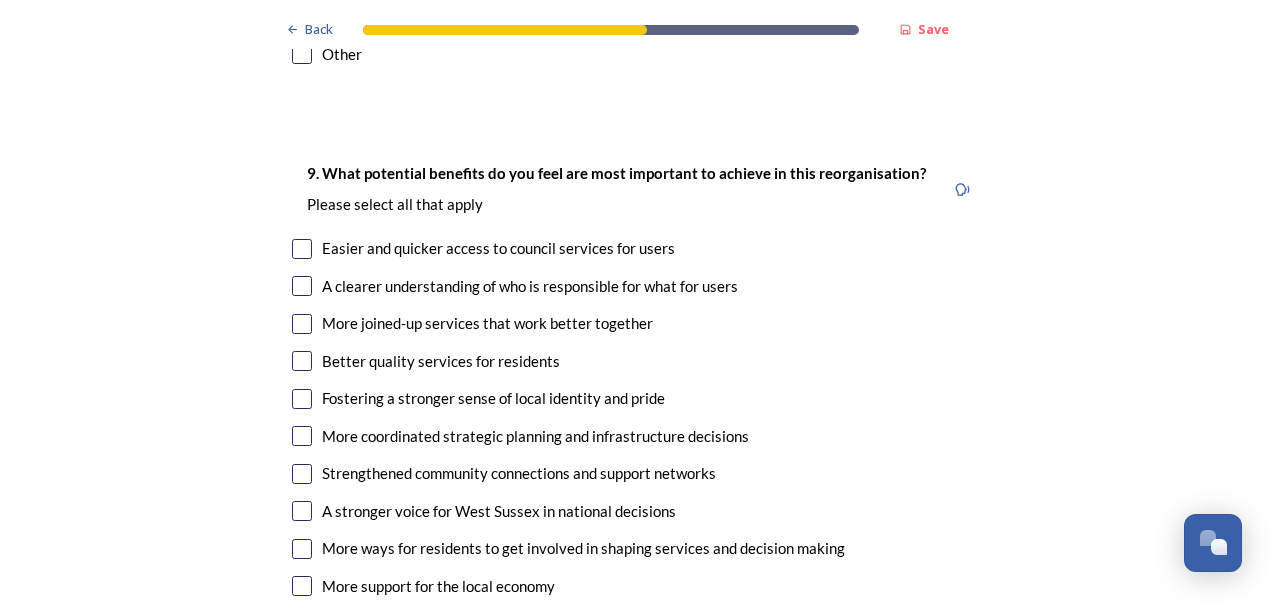 click at bounding box center (302, 249) 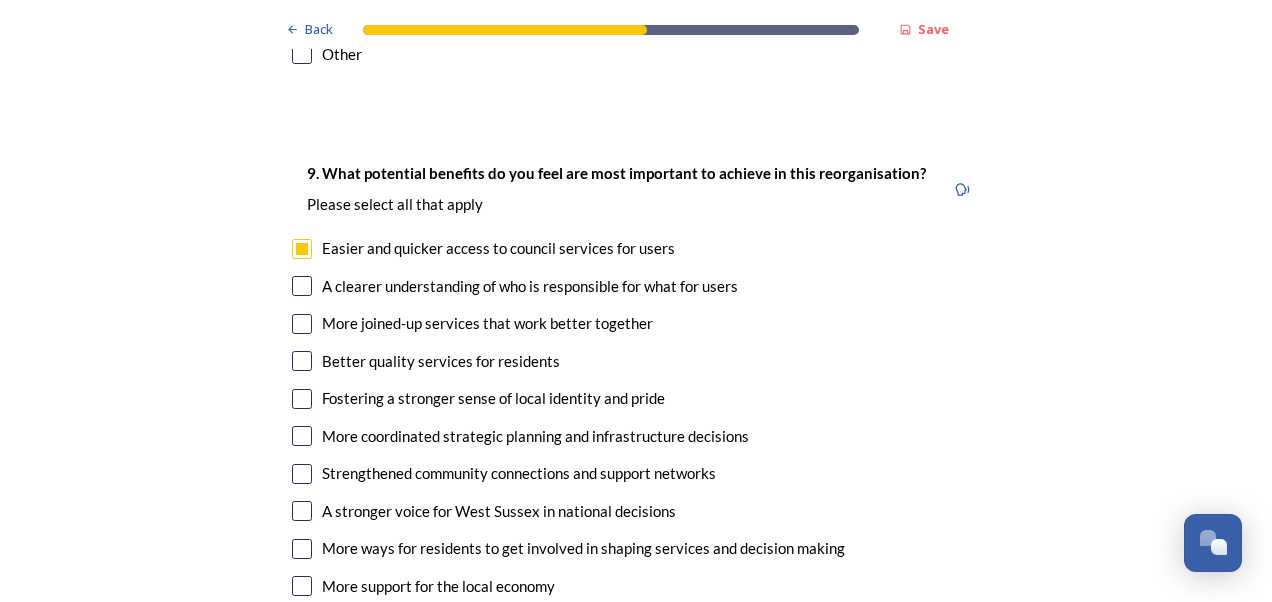scroll, scrollTop: 4668, scrollLeft: 0, axis: vertical 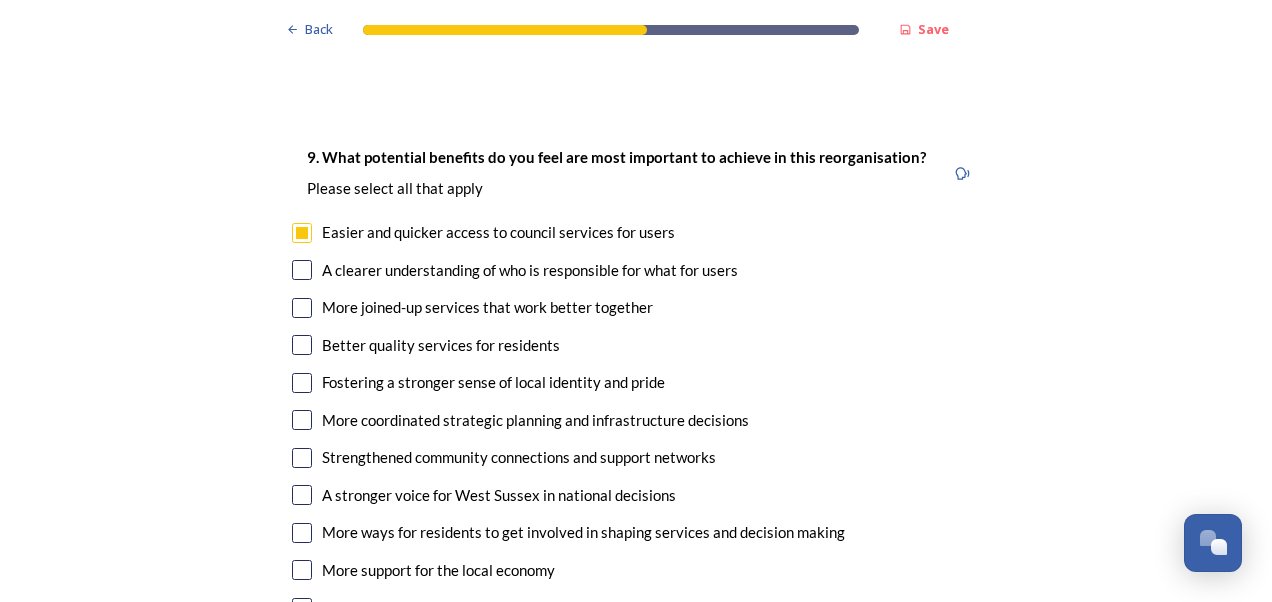 click at bounding box center [302, 270] 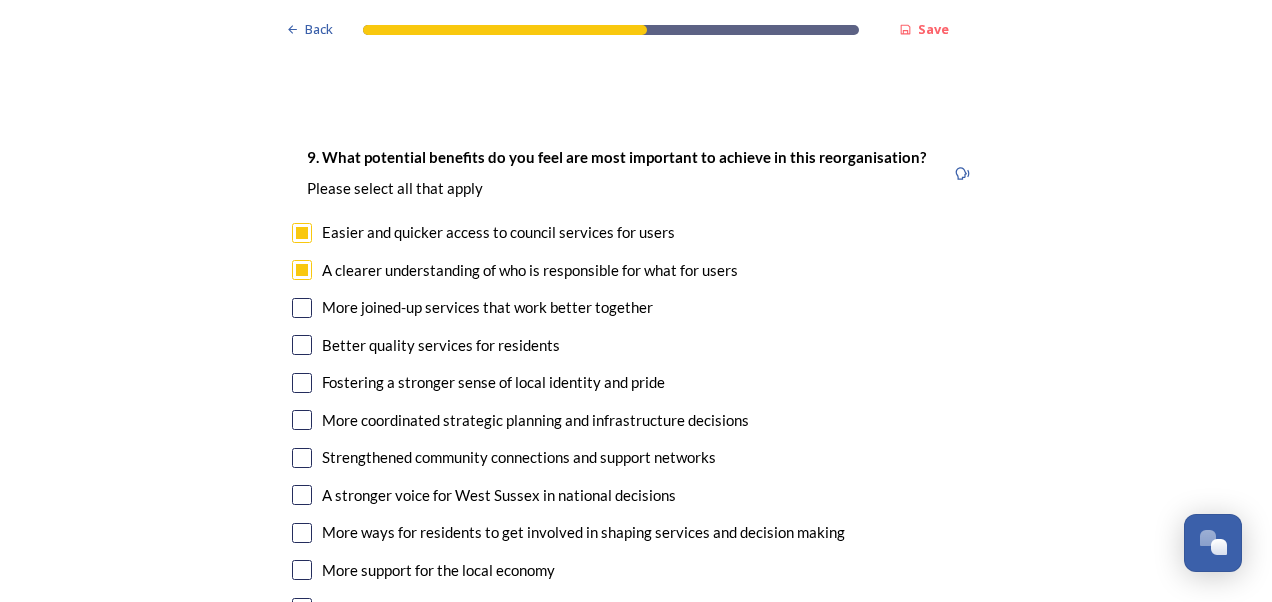 click on "9. What potential benefits do you feel are most important to achieve in this reorganisation? ﻿Please select all that apply Easier and quicker access to council services for users A clearer understanding of who is responsible for what for users More joined-up services that work better together Better quality services for residents Fostering a stronger sense of local identity and pride More coordinated strategic planning and infrastructure decisions  Strengthened community connections and support networks A stronger voice for [GEOGRAPHIC_DATA] in national decisions More ways for residents to get involved in shaping services and decision making More support for the local economy Improved access to funding opportunities Other" at bounding box center (636, 403) 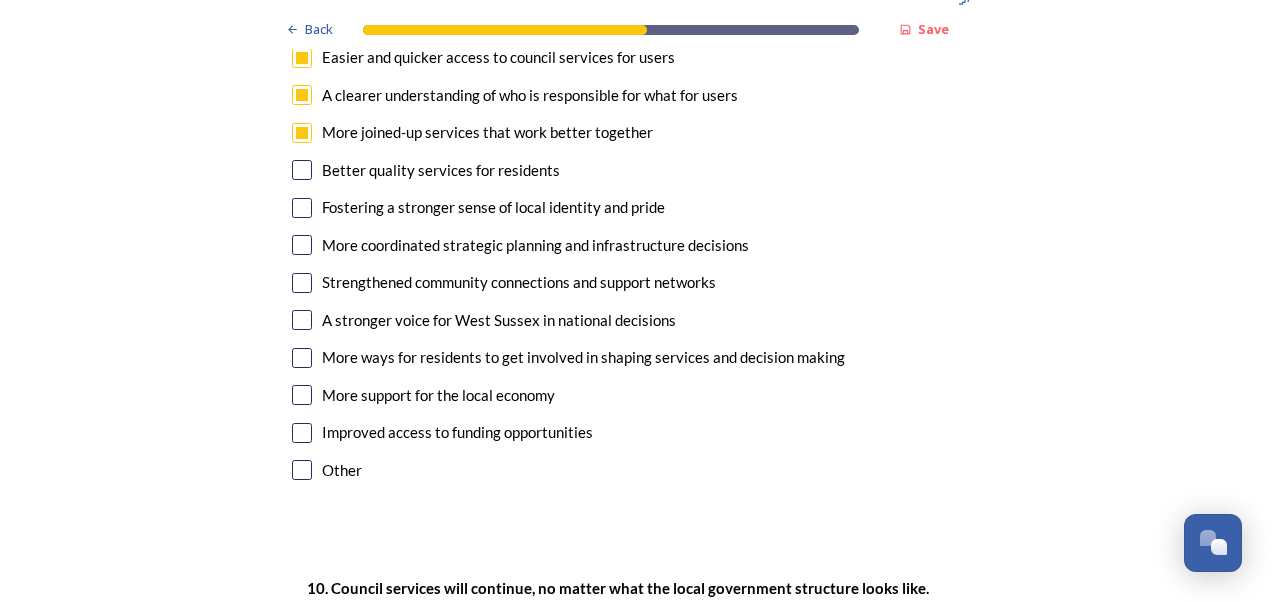 scroll, scrollTop: 4849, scrollLeft: 0, axis: vertical 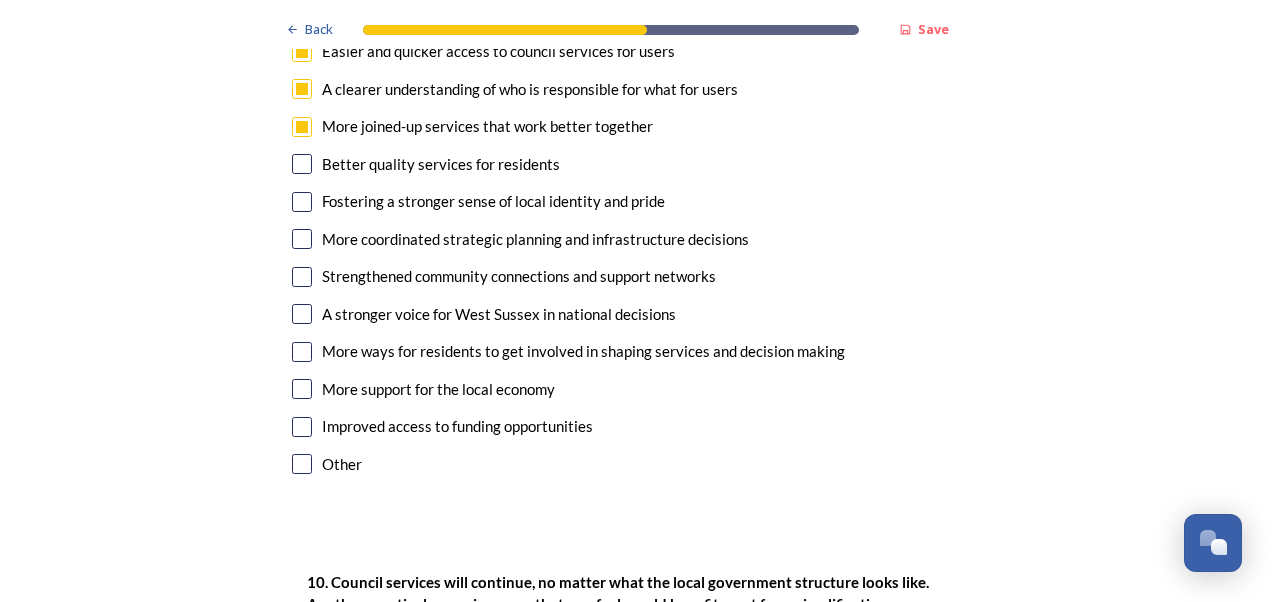 click on "More coordinated strategic planning and infrastructure decisions" at bounding box center [636, 239] 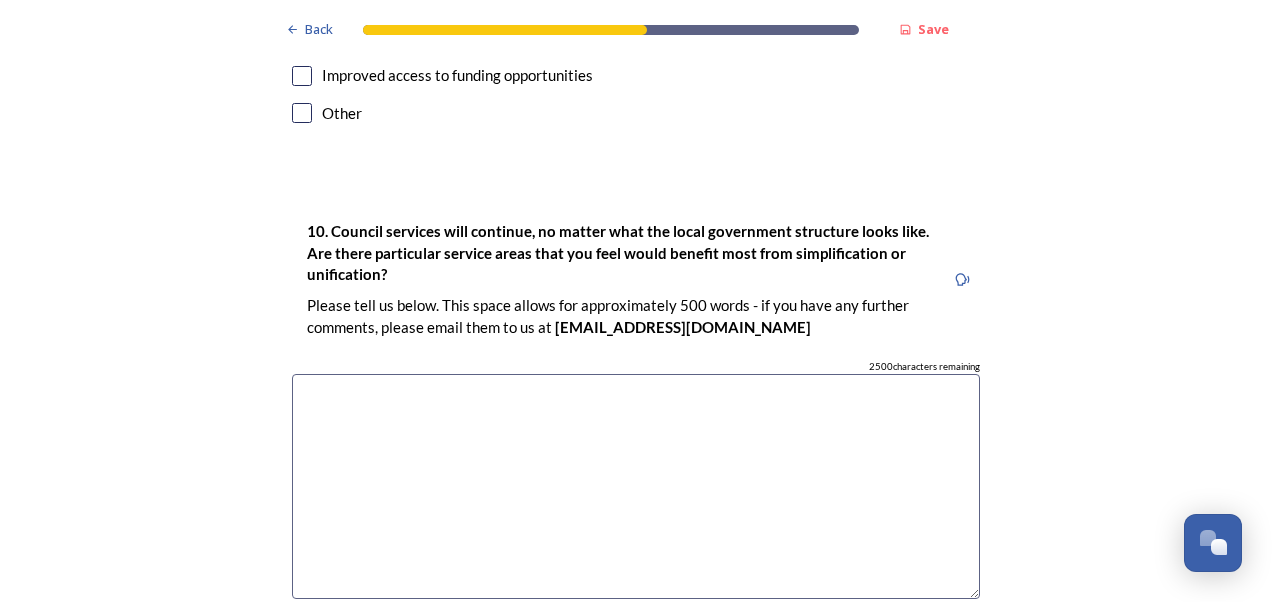 scroll, scrollTop: 5217, scrollLeft: 0, axis: vertical 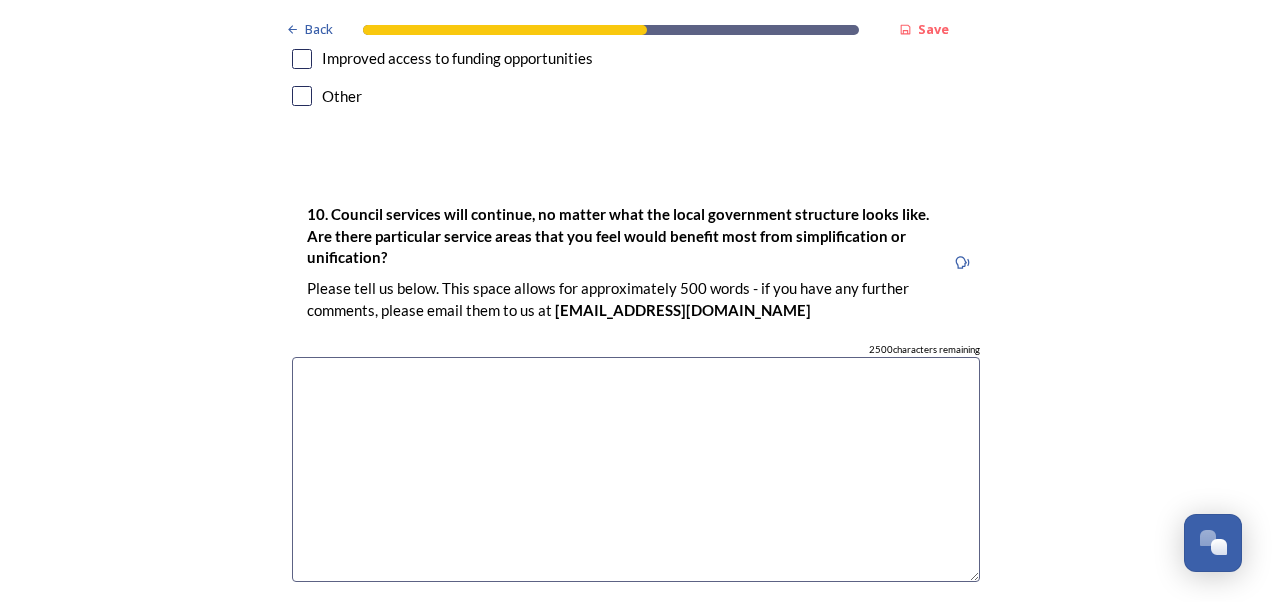 click at bounding box center [636, 469] 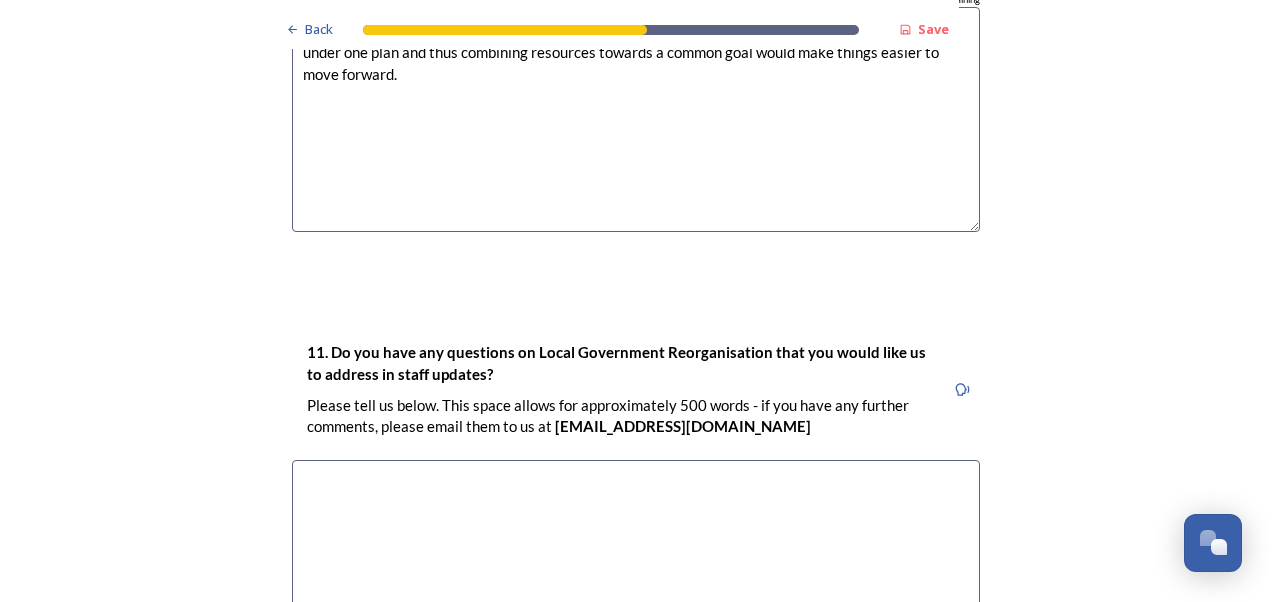 scroll, scrollTop: 5625, scrollLeft: 0, axis: vertical 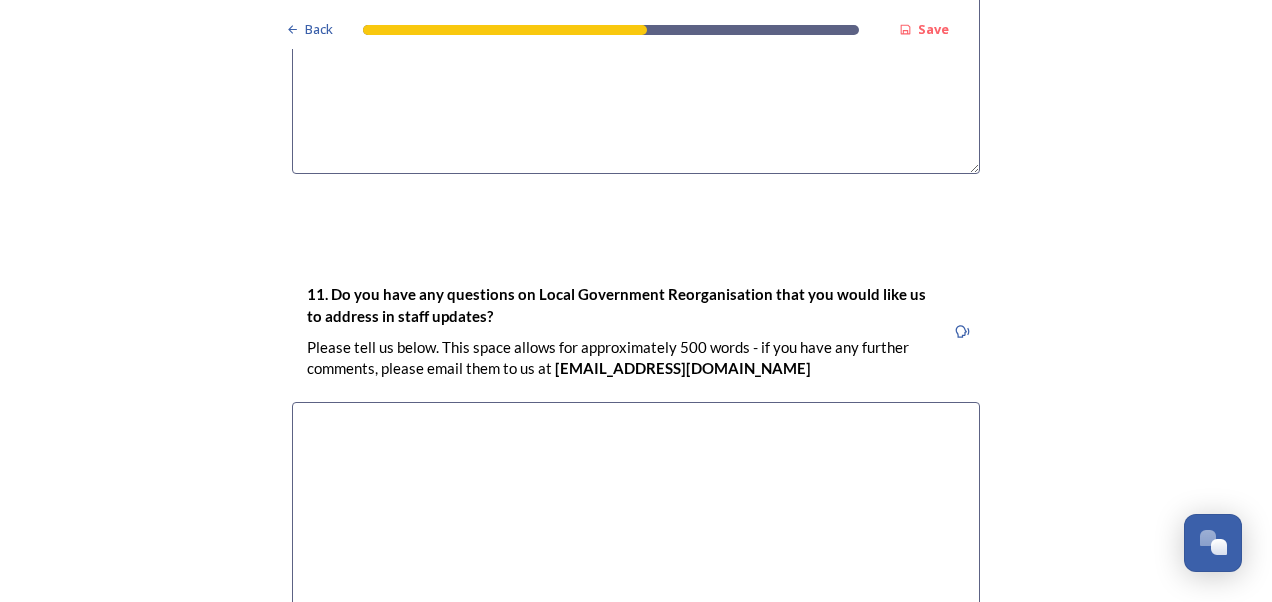type on "Sustainability. As the existing councils all have varying climate change plans and targets, unifying under one plan and thus combining resources towards a common goal would make things easier to move forward." 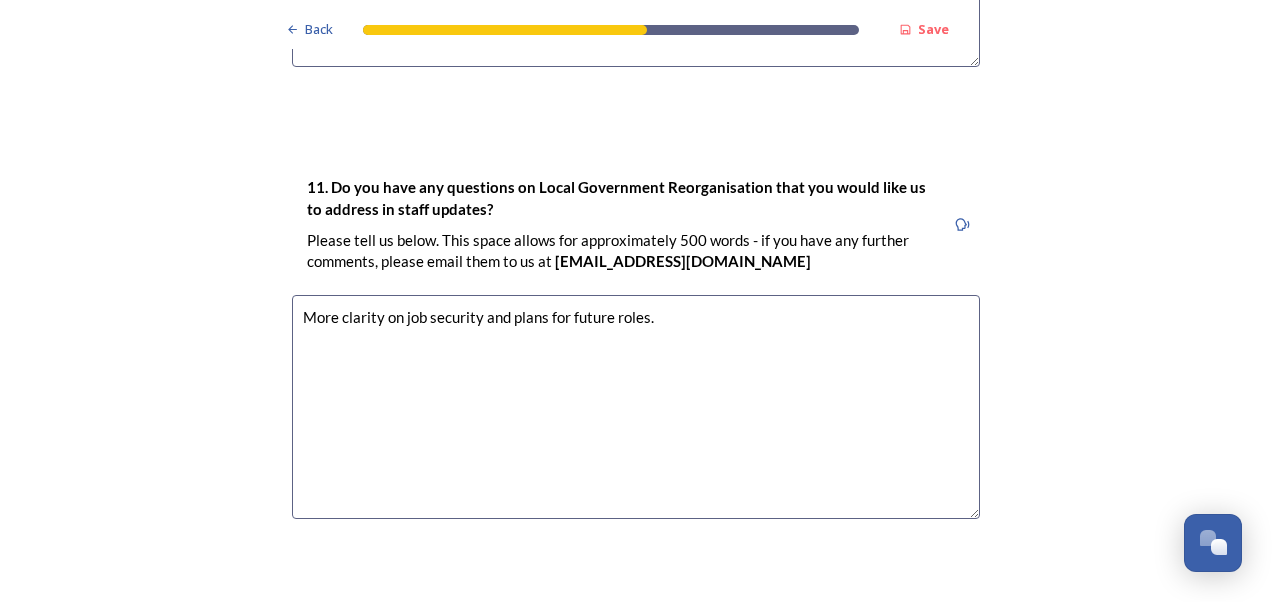 scroll, scrollTop: 5842, scrollLeft: 0, axis: vertical 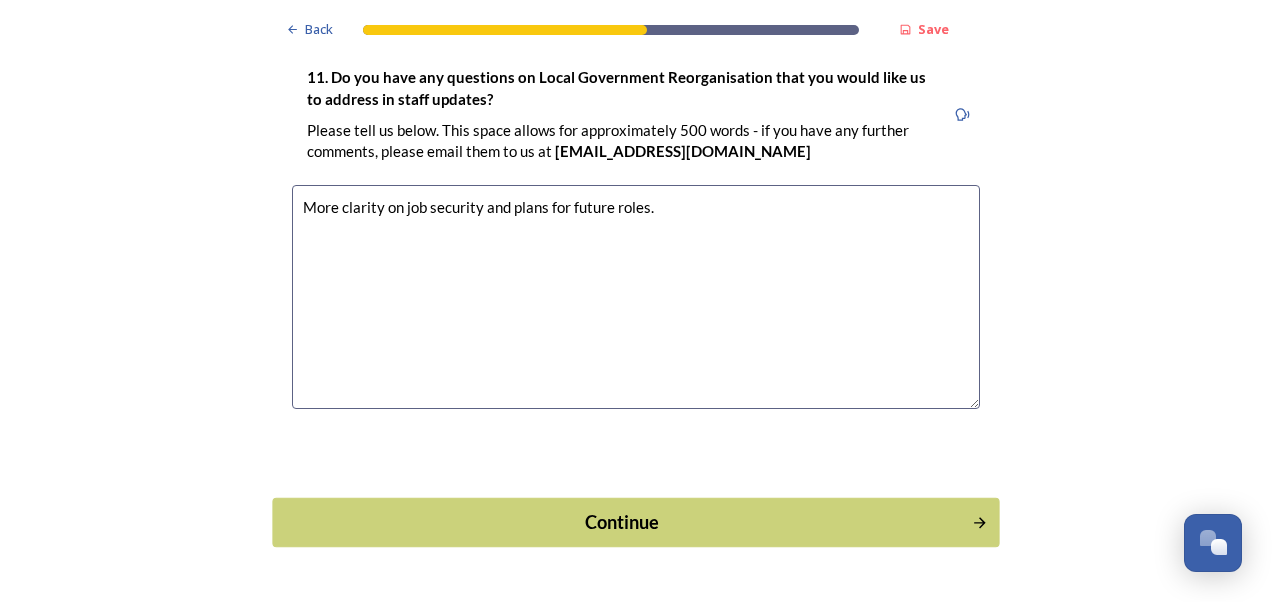type on "More clarity on job security and plans for future roles." 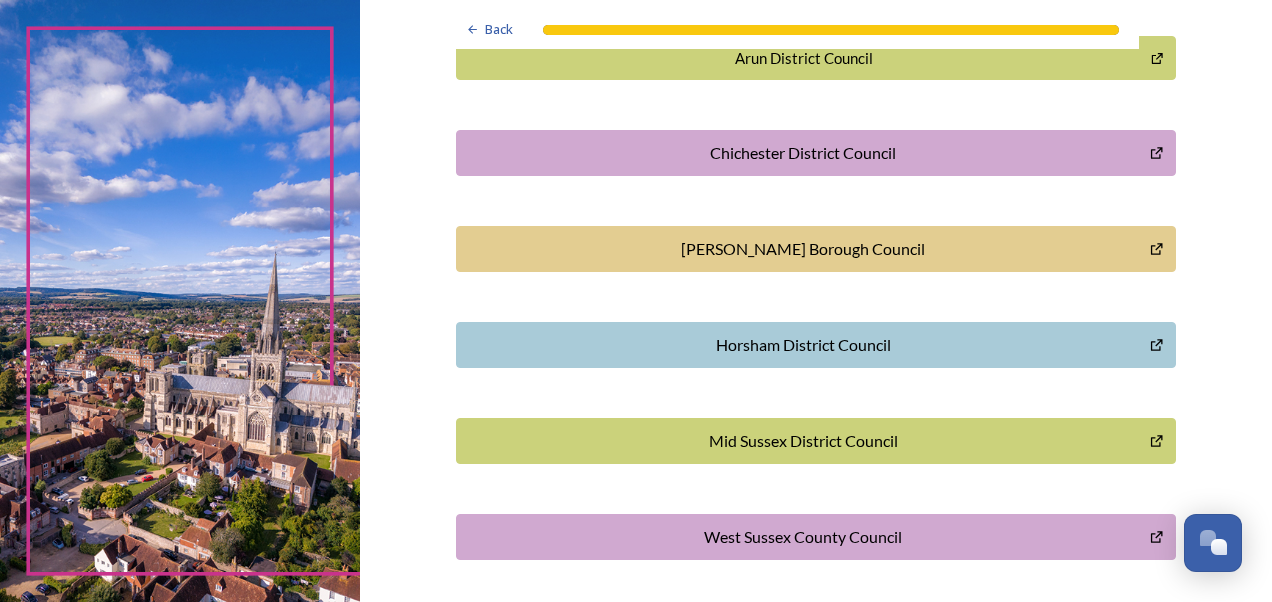 scroll, scrollTop: 682, scrollLeft: 0, axis: vertical 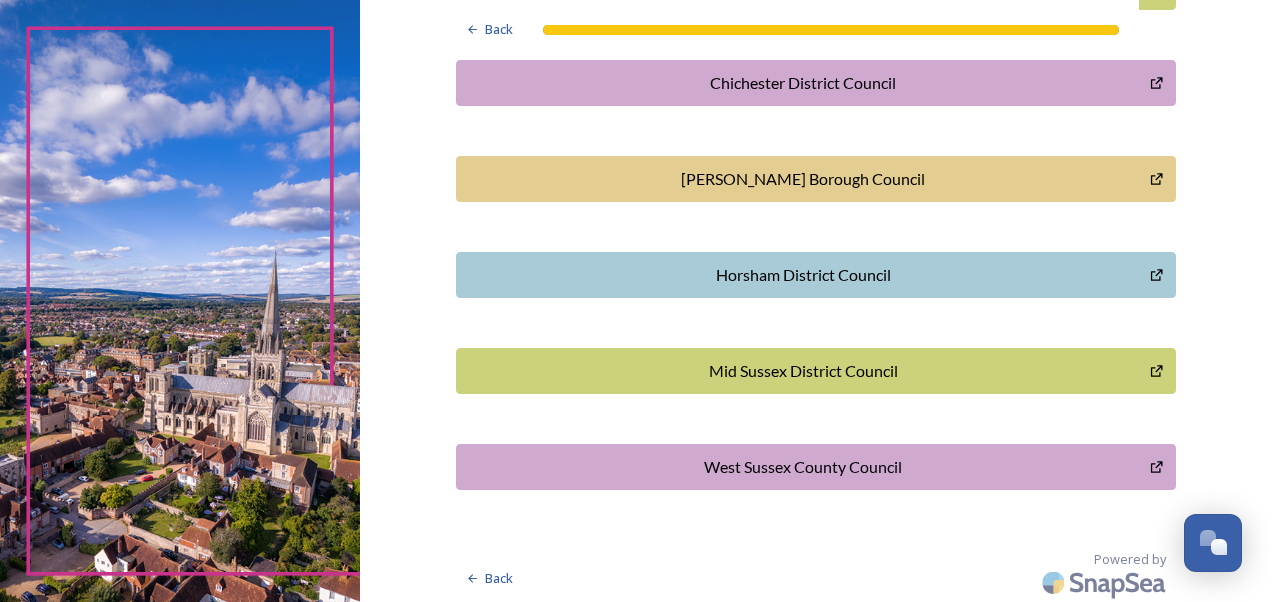 click on "West Sussex County Council" at bounding box center (816, 467) 